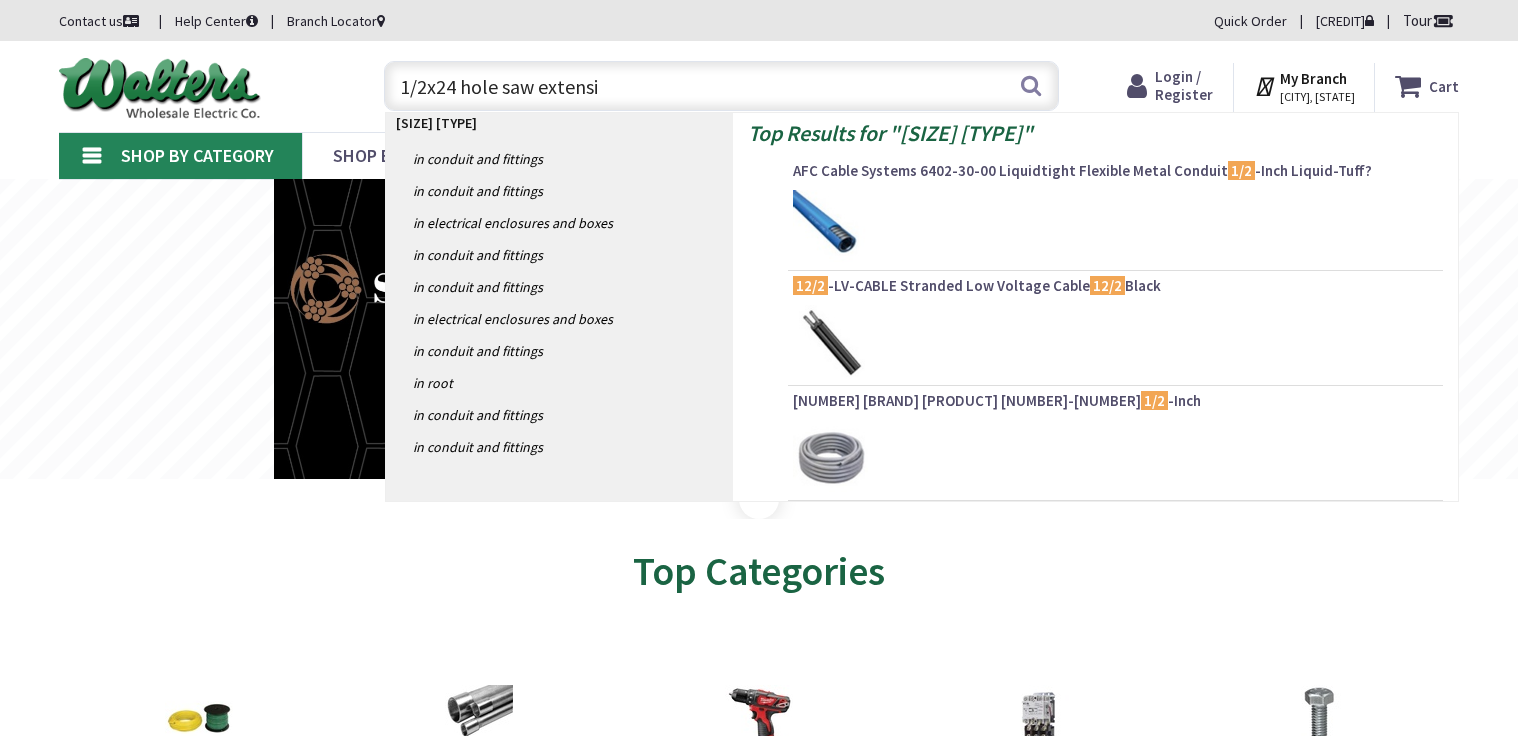scroll, scrollTop: 0, scrollLeft: 0, axis: both 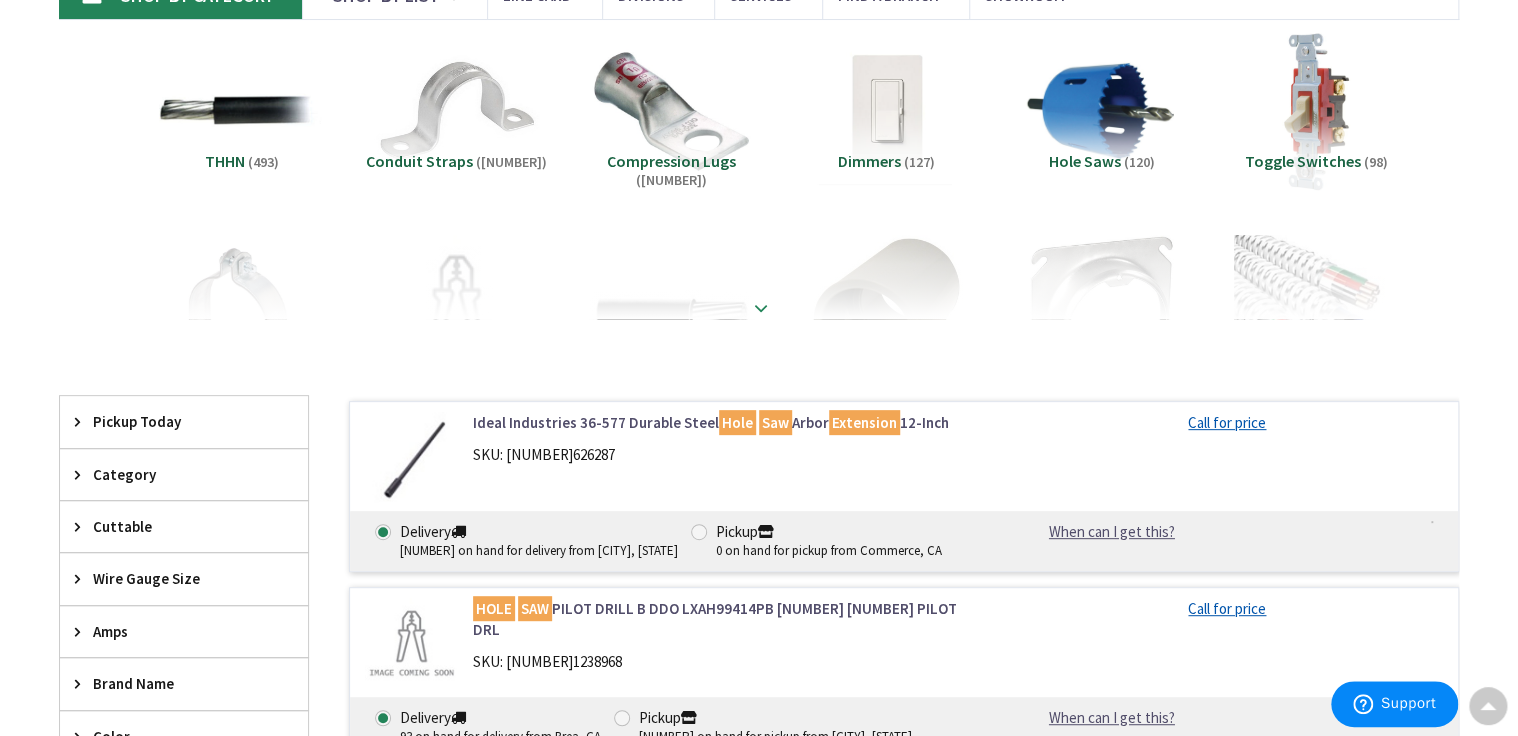 click at bounding box center [759, 264] 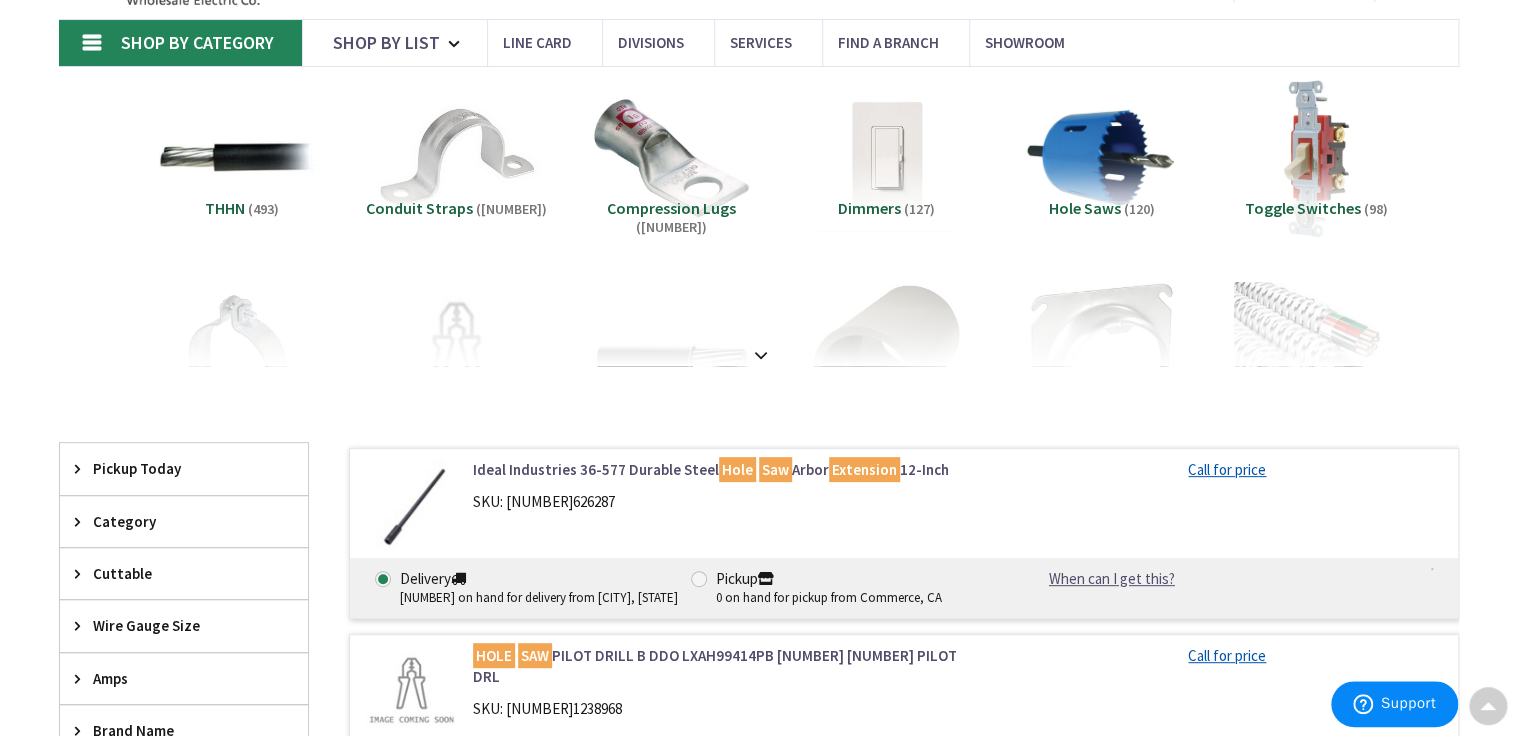scroll, scrollTop: 0, scrollLeft: 0, axis: both 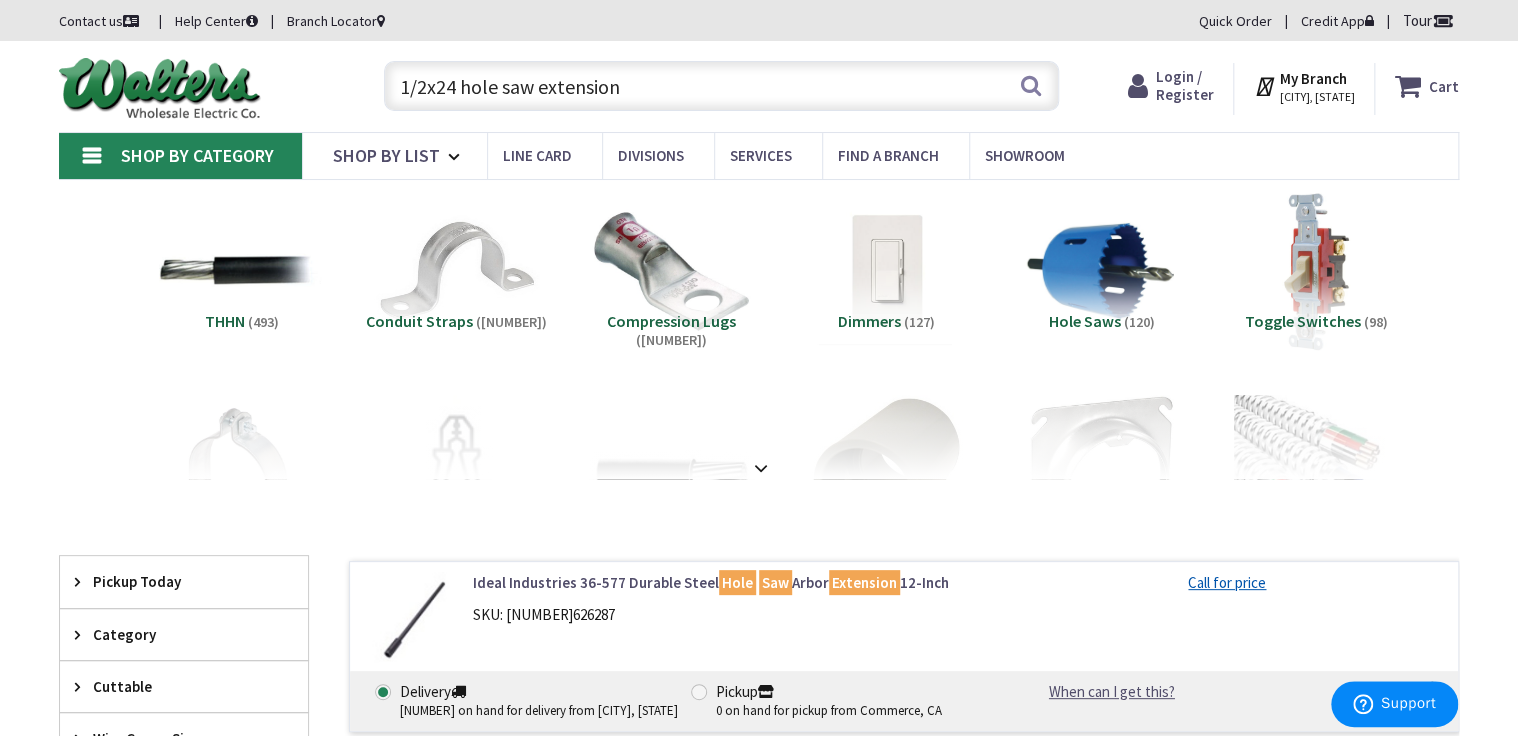 click on "1/2x24 hole saw extension" at bounding box center (721, 86) 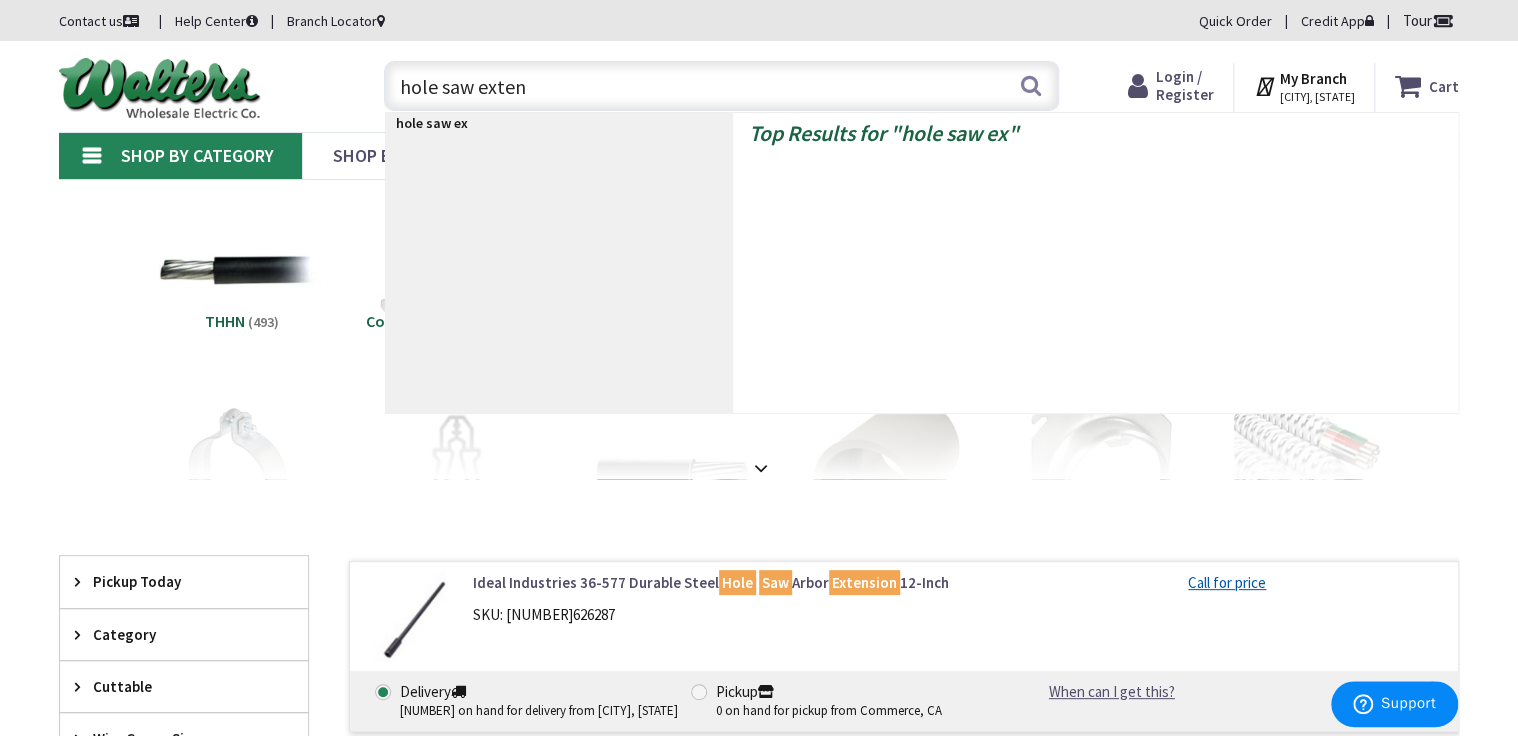 type on "hole saw extens" 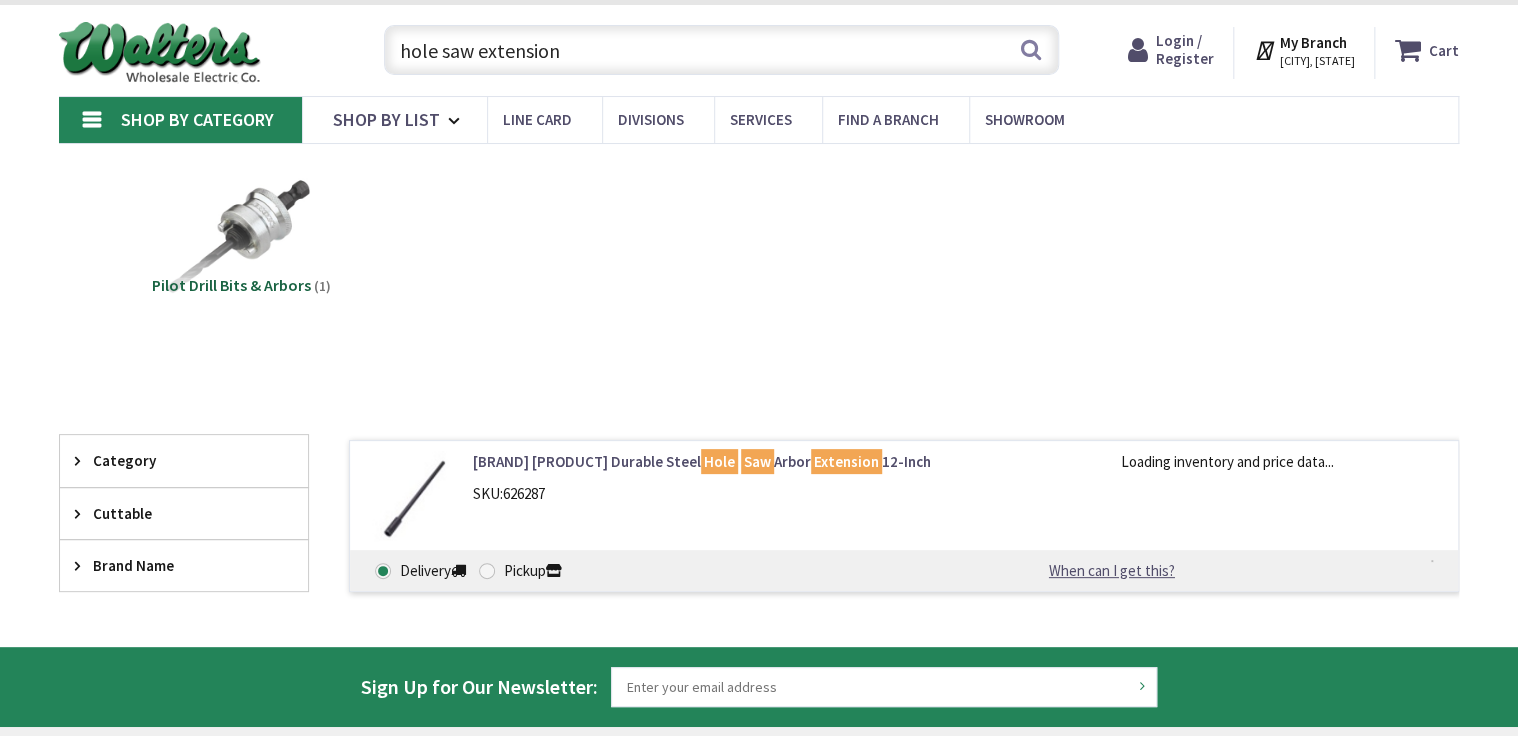 scroll, scrollTop: 80, scrollLeft: 0, axis: vertical 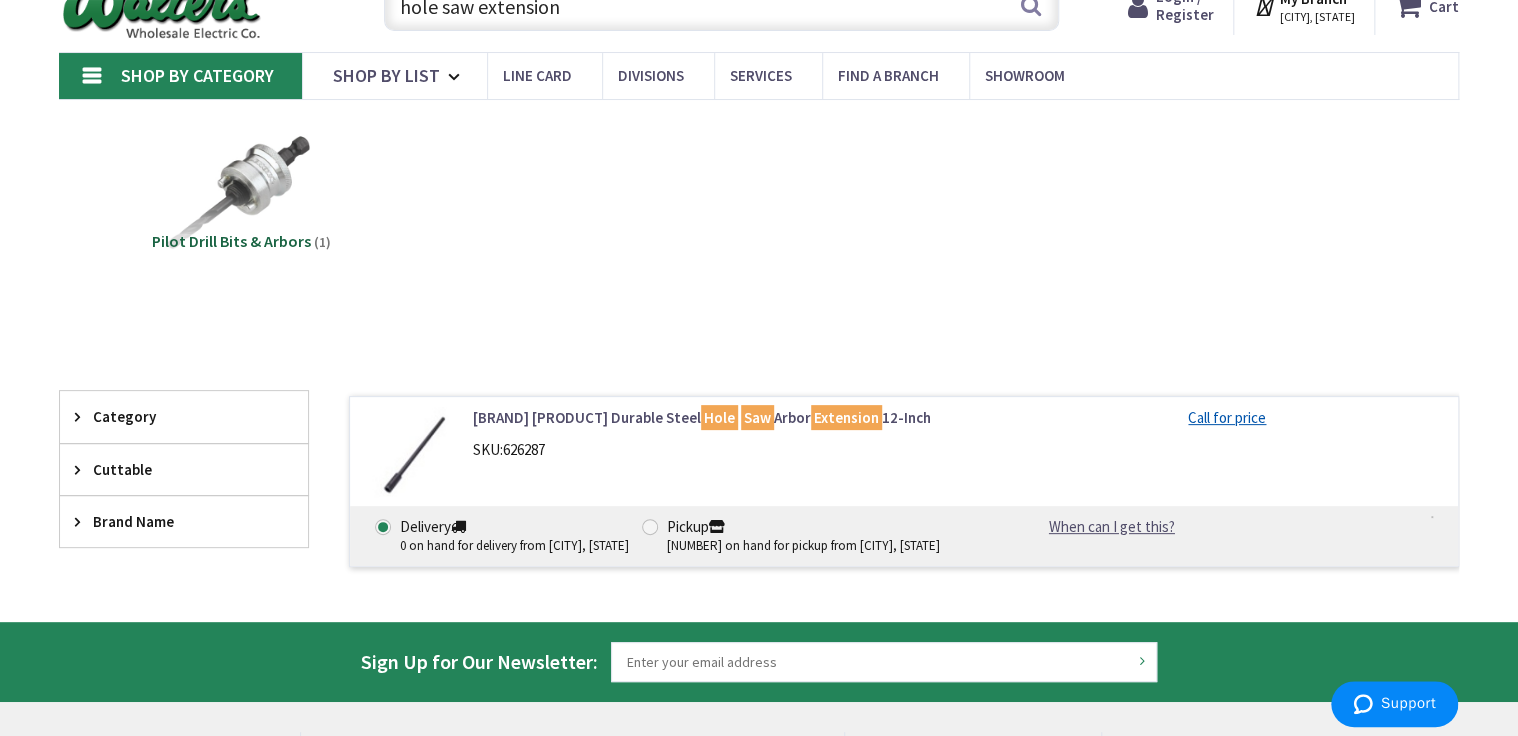 click on "hole saw extension" at bounding box center [721, 6] 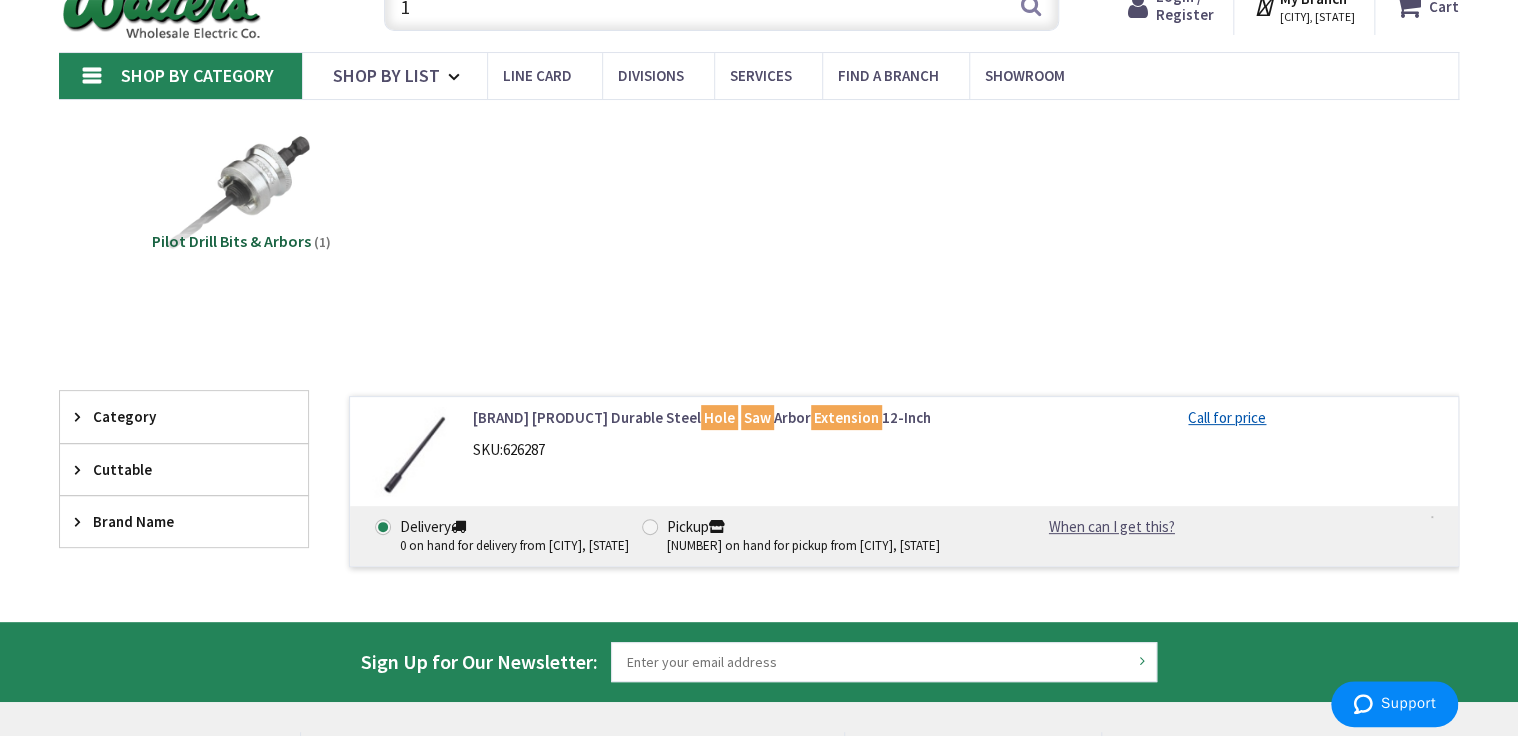 scroll, scrollTop: 73, scrollLeft: 0, axis: vertical 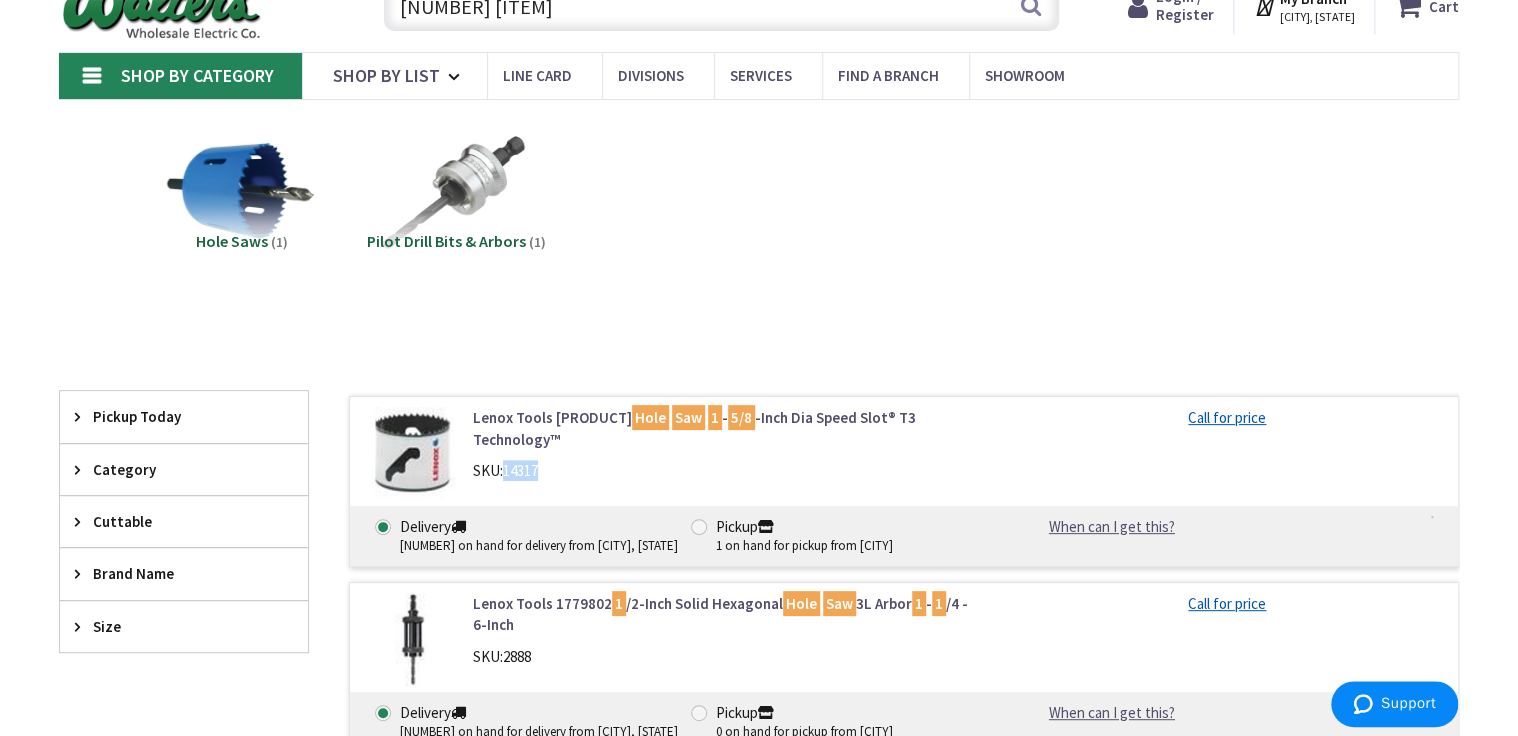 drag, startPoint x: 517, startPoint y: 472, endPoint x: 503, endPoint y: 476, distance: 14.56022 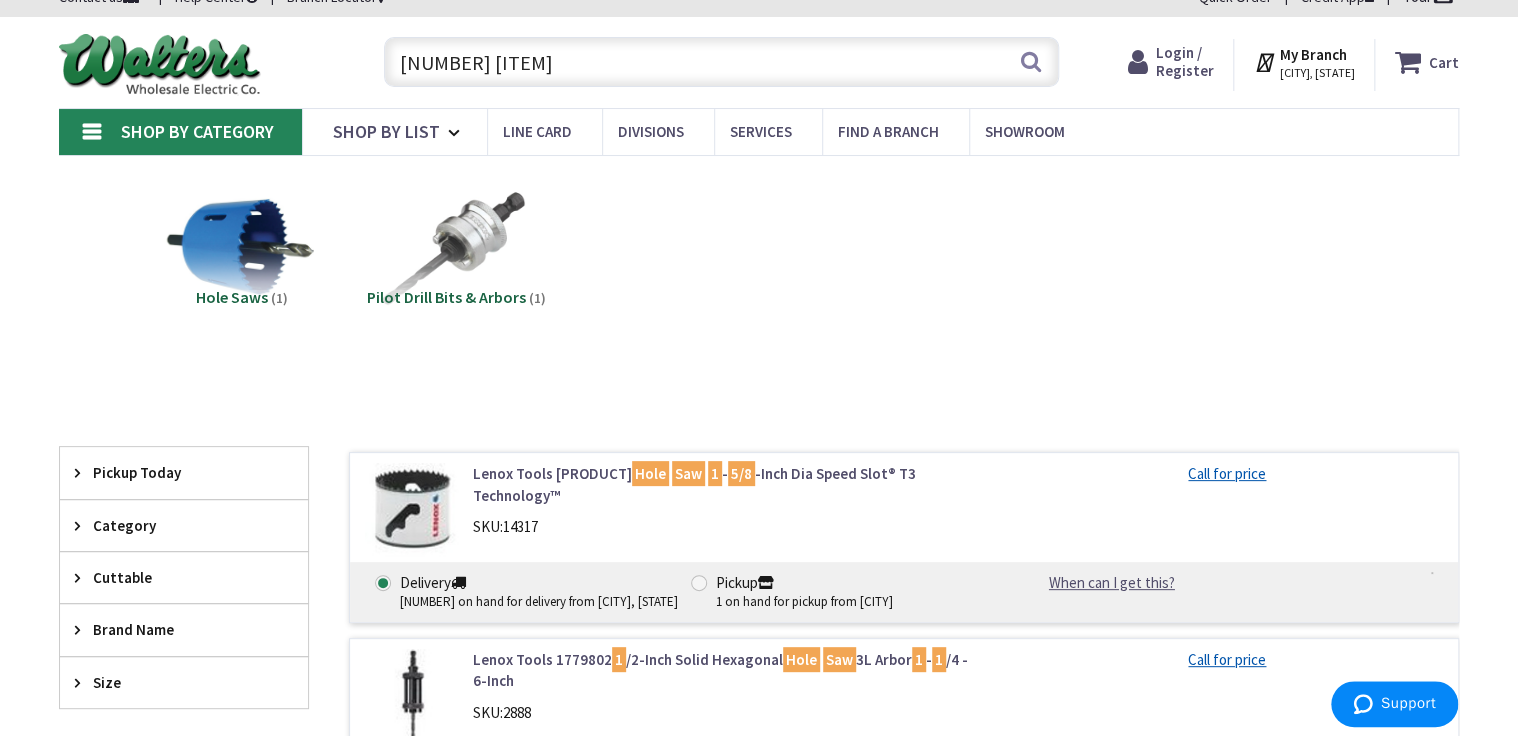scroll, scrollTop: 15, scrollLeft: 0, axis: vertical 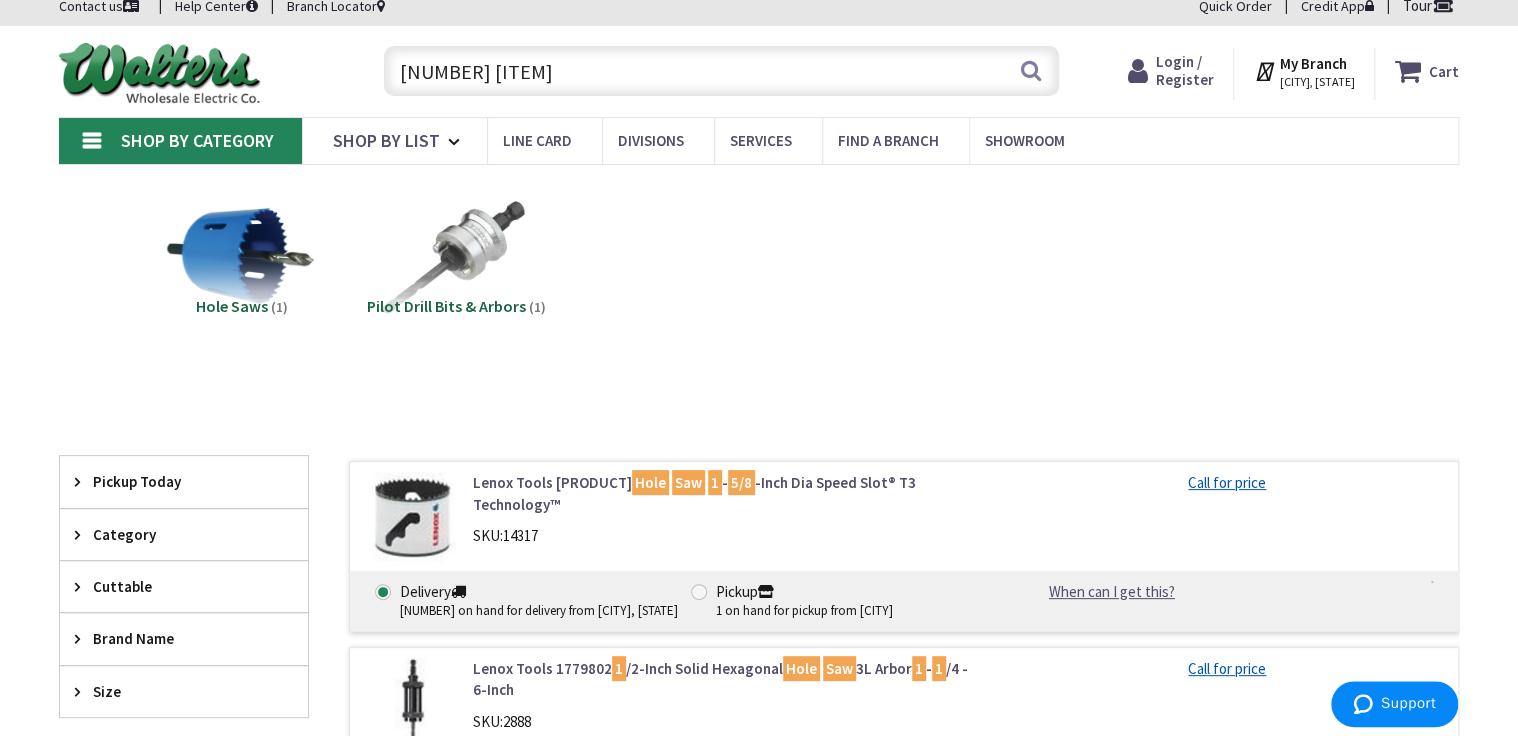 drag, startPoint x: 518, startPoint y: 5, endPoint x: 413, endPoint y: 53, distance: 115.45129 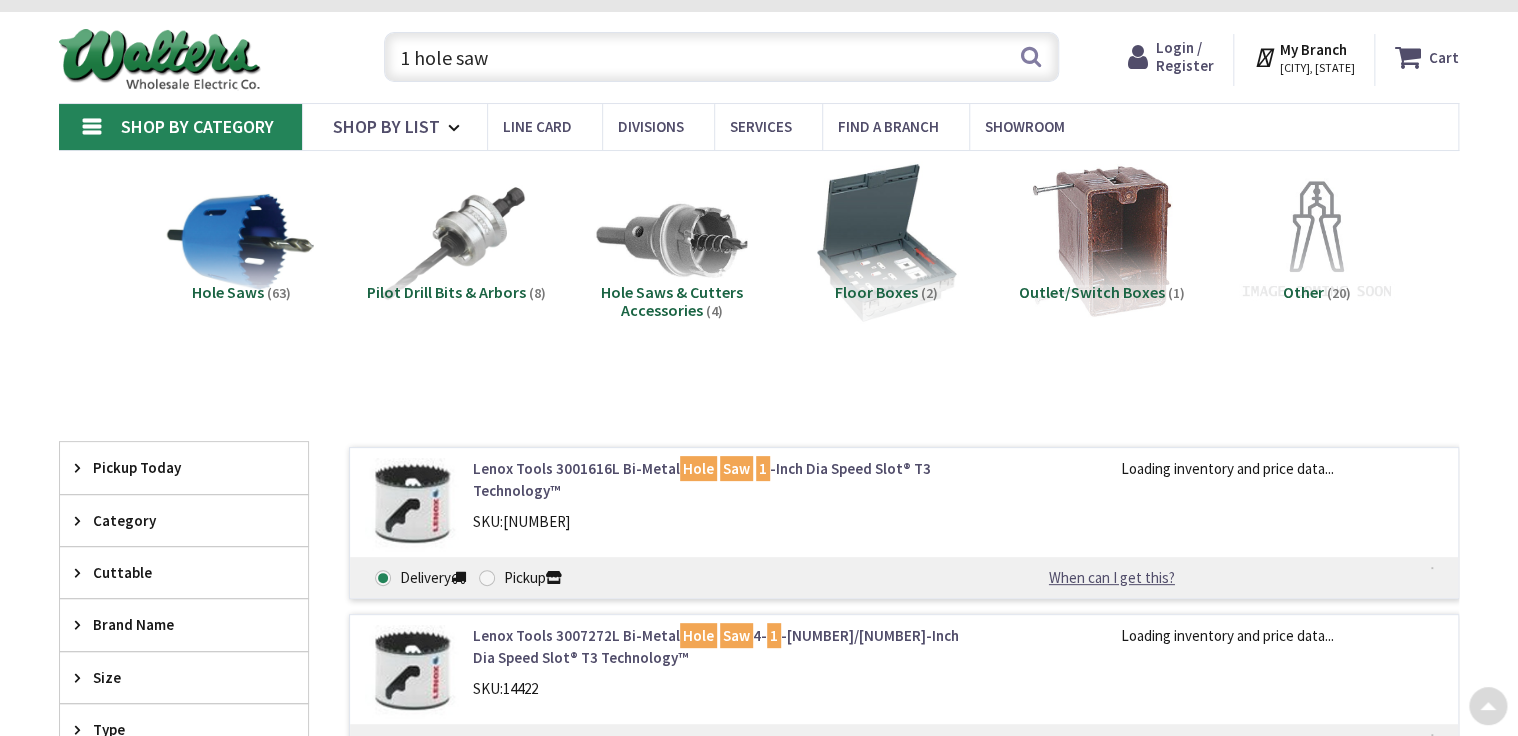 scroll, scrollTop: 160, scrollLeft: 0, axis: vertical 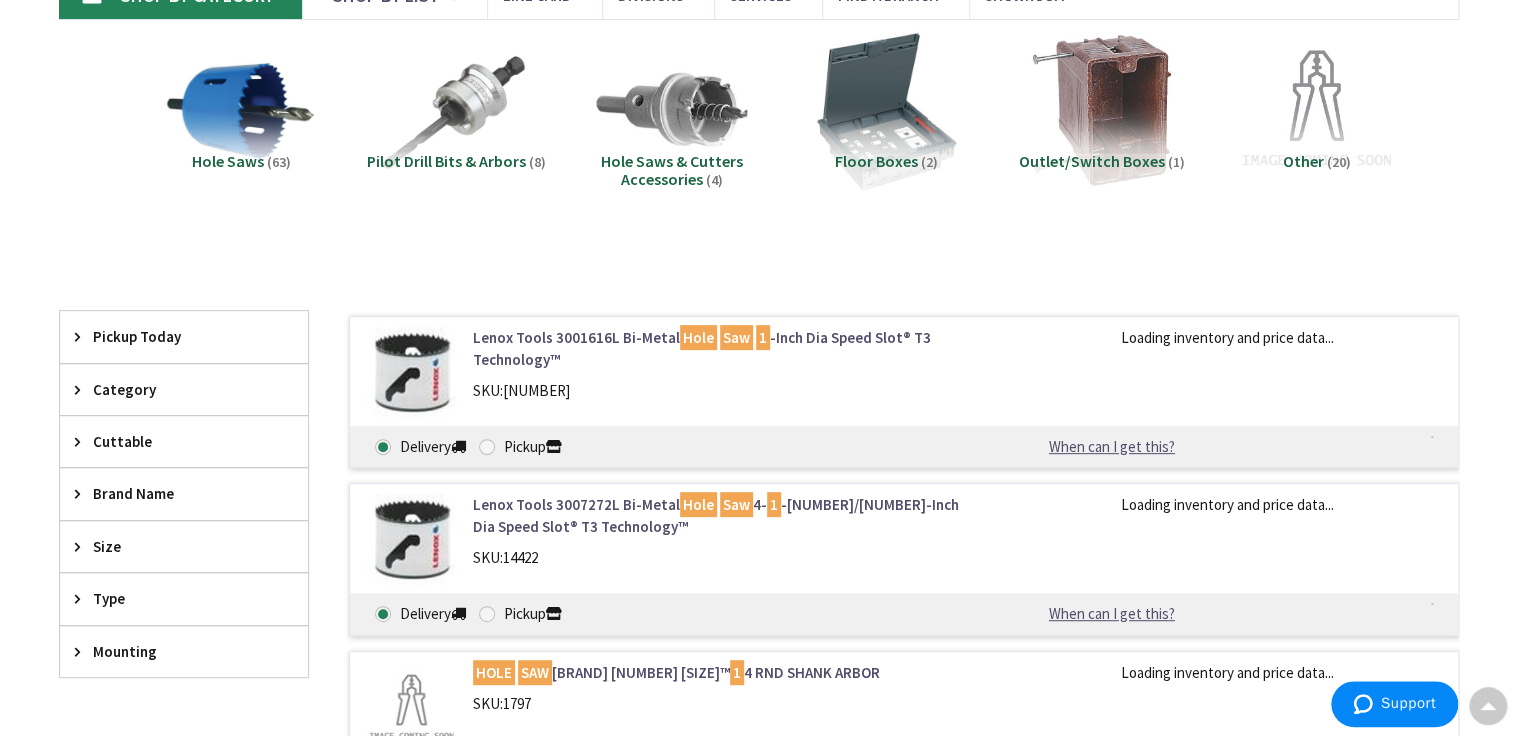 drag, startPoint x: 584, startPoint y: 391, endPoint x: 552, endPoint y: 393, distance: 32.06244 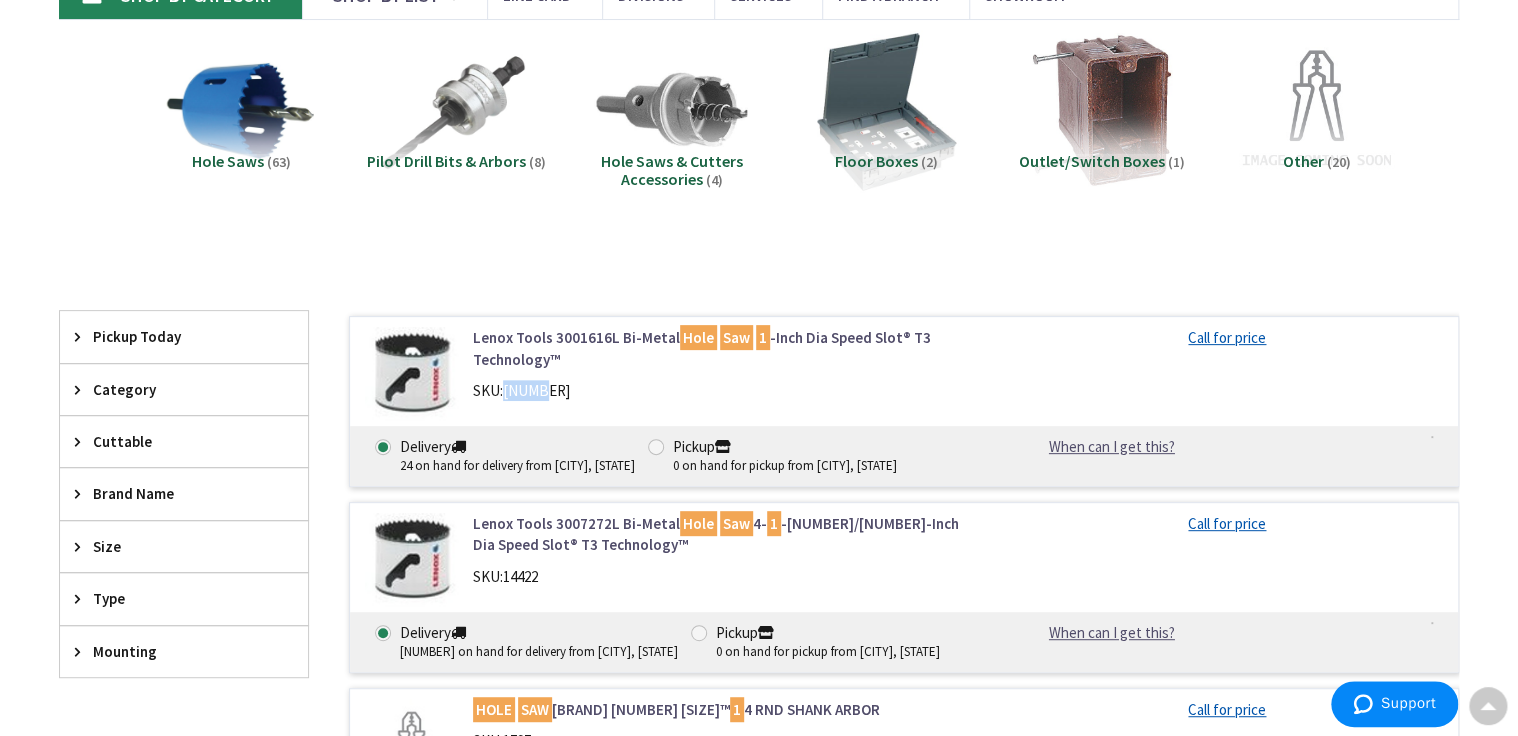 drag, startPoint x: 594, startPoint y: 397, endPoint x: 507, endPoint y: 393, distance: 87.0919 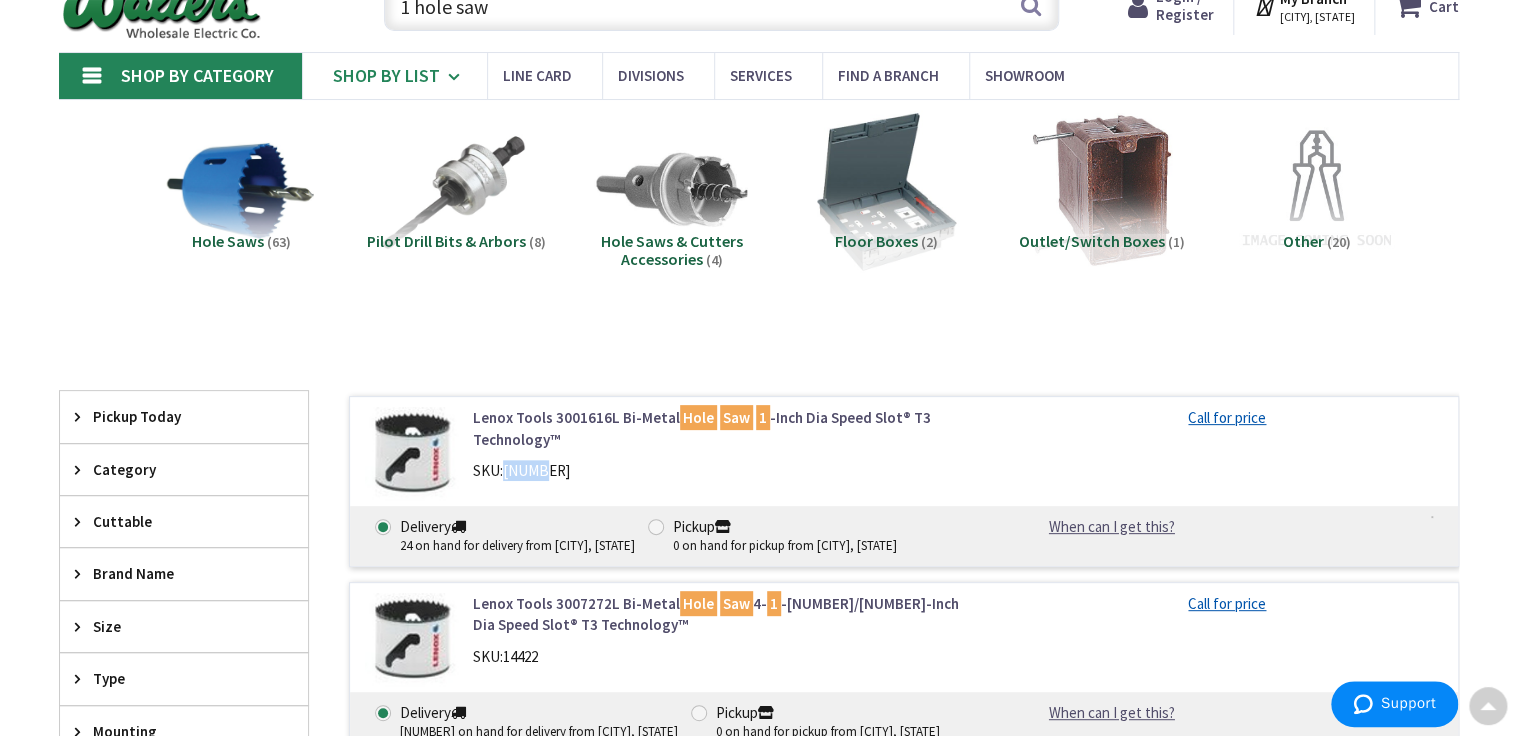 scroll, scrollTop: 0, scrollLeft: 0, axis: both 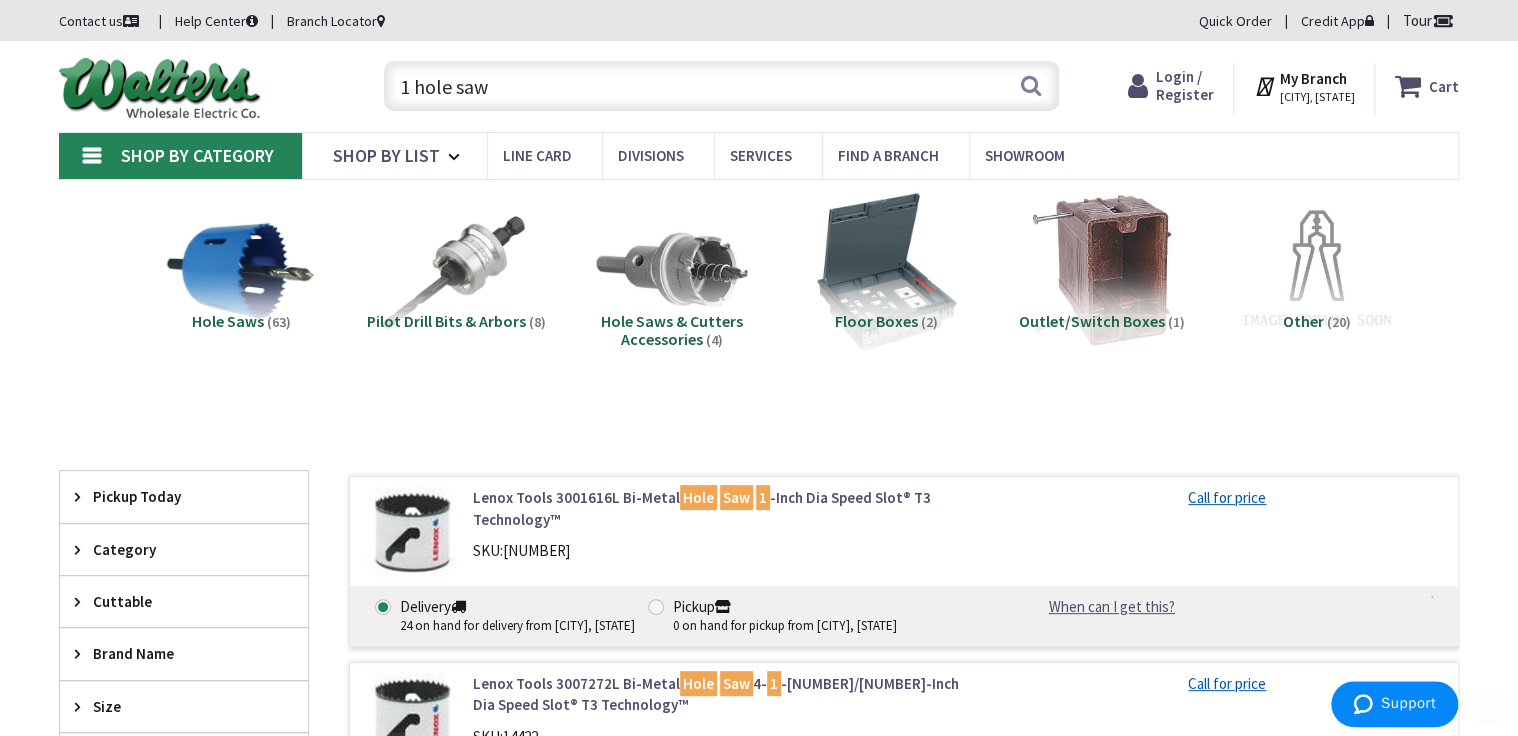 click on "1 hole saw" at bounding box center (721, 86) 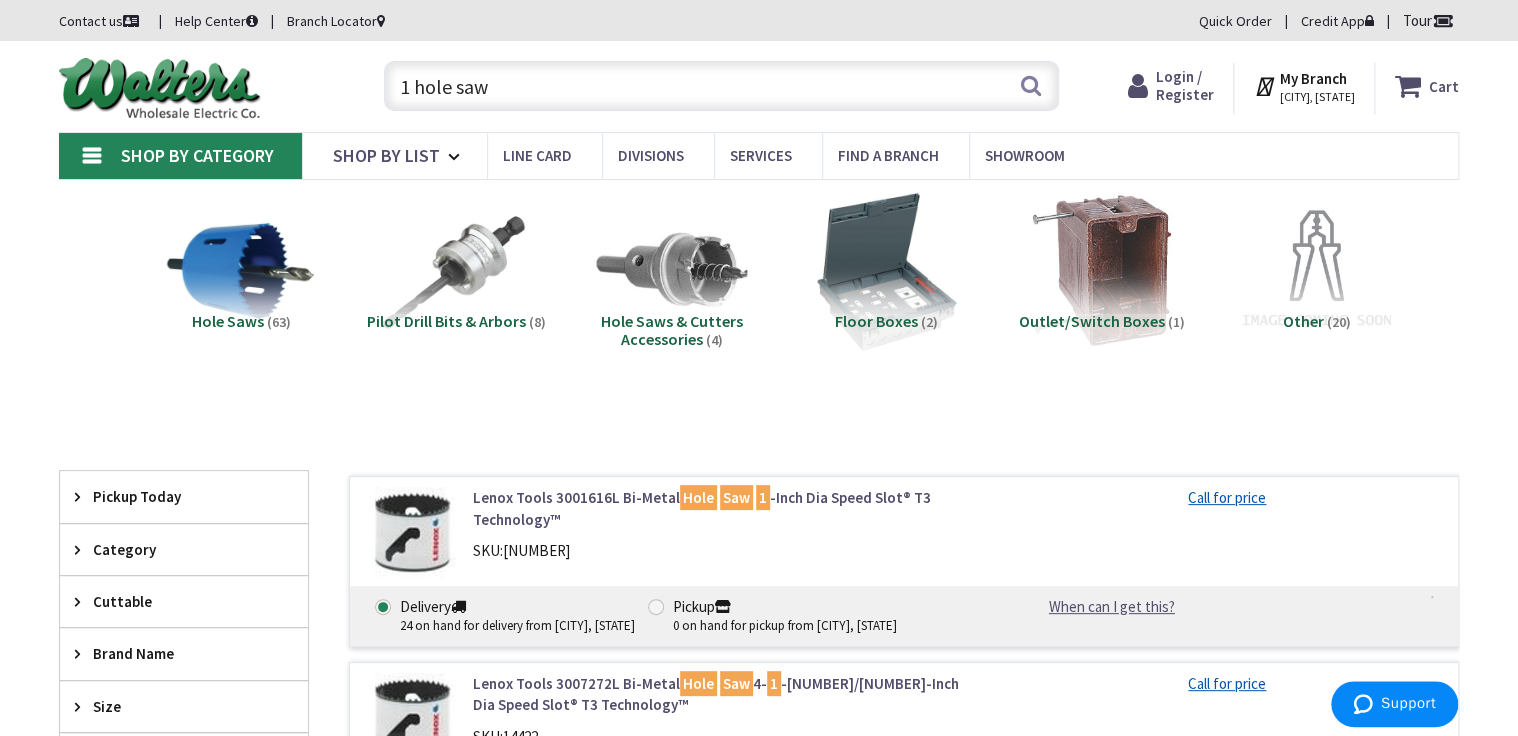 click on "1 hole saw" at bounding box center [721, 86] 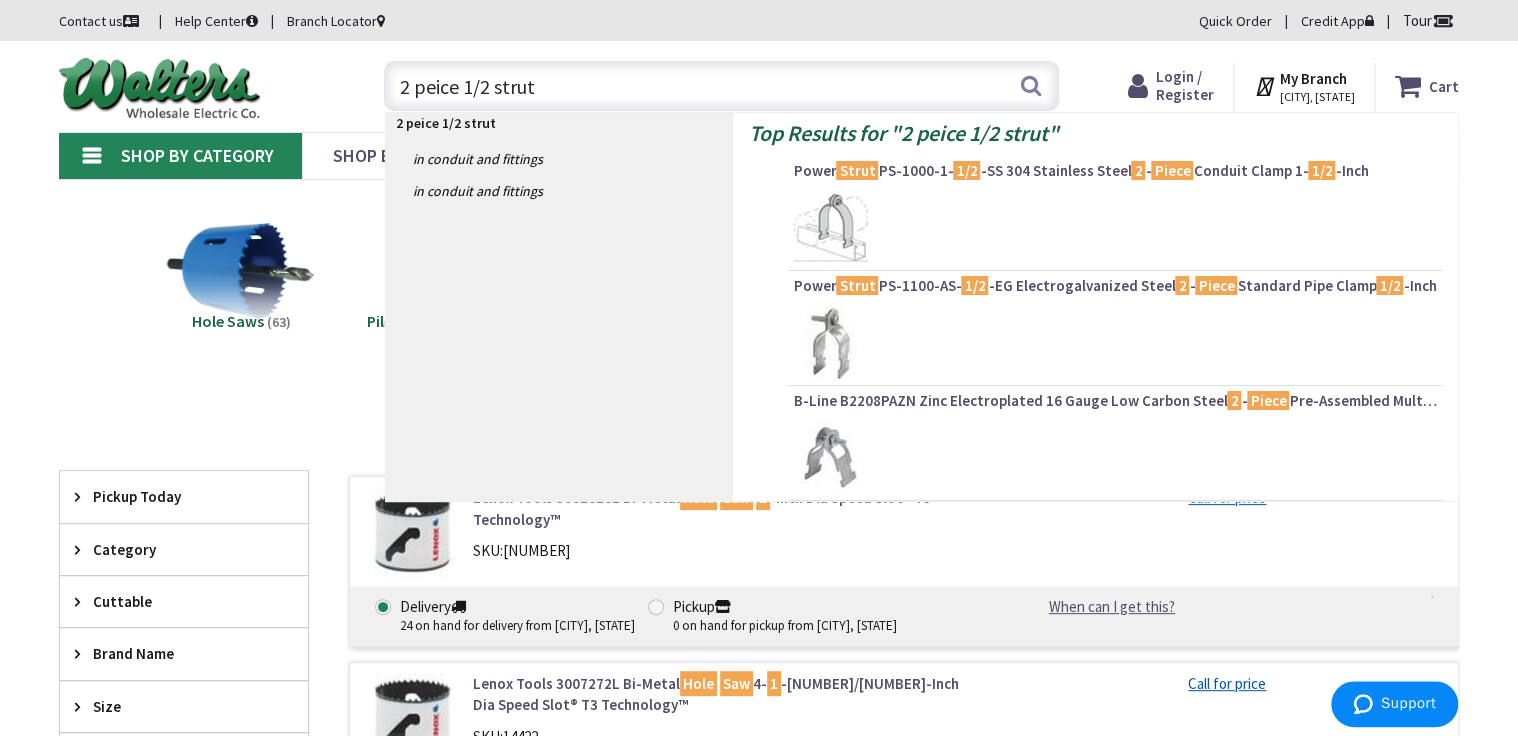 type on "2 peice 1/2 strut s" 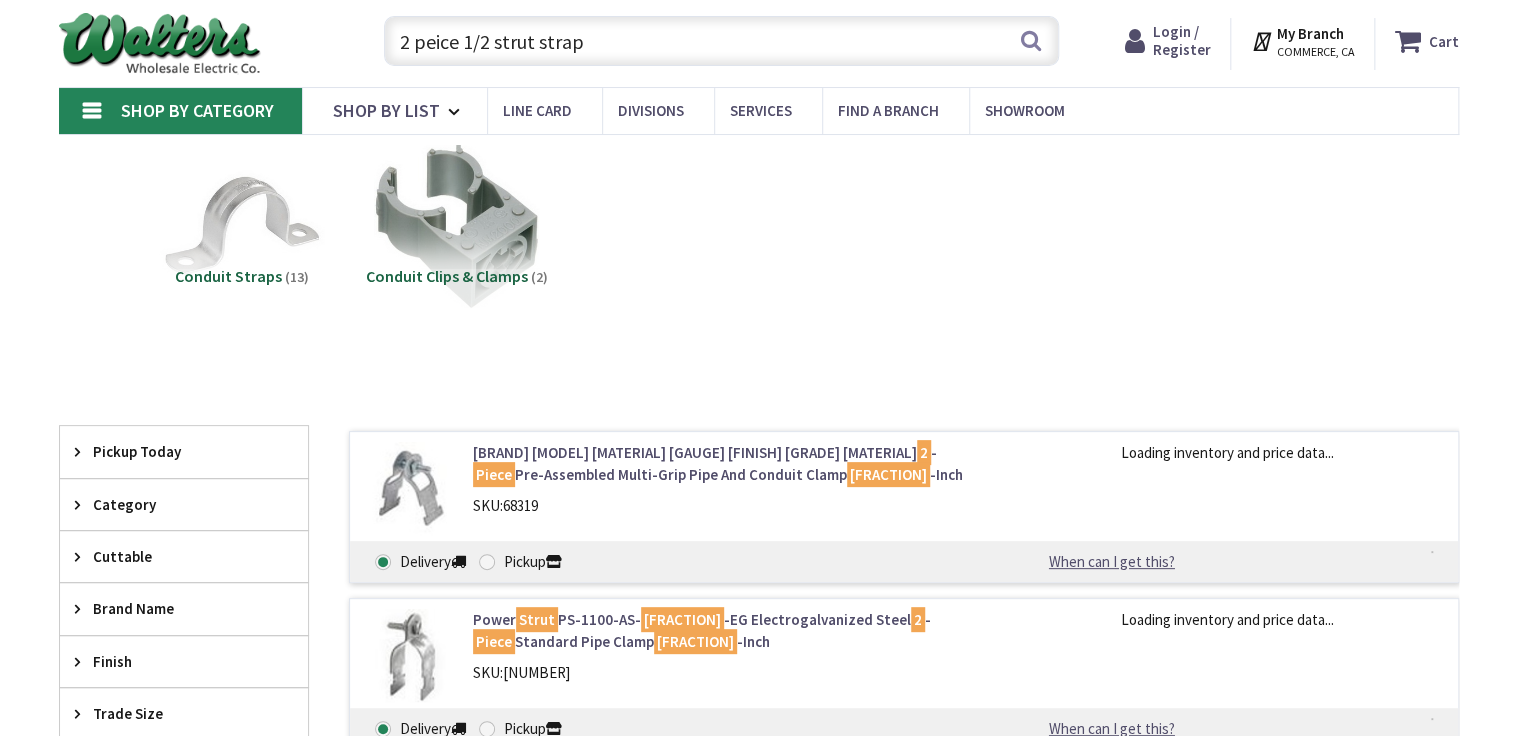 scroll, scrollTop: 80, scrollLeft: 0, axis: vertical 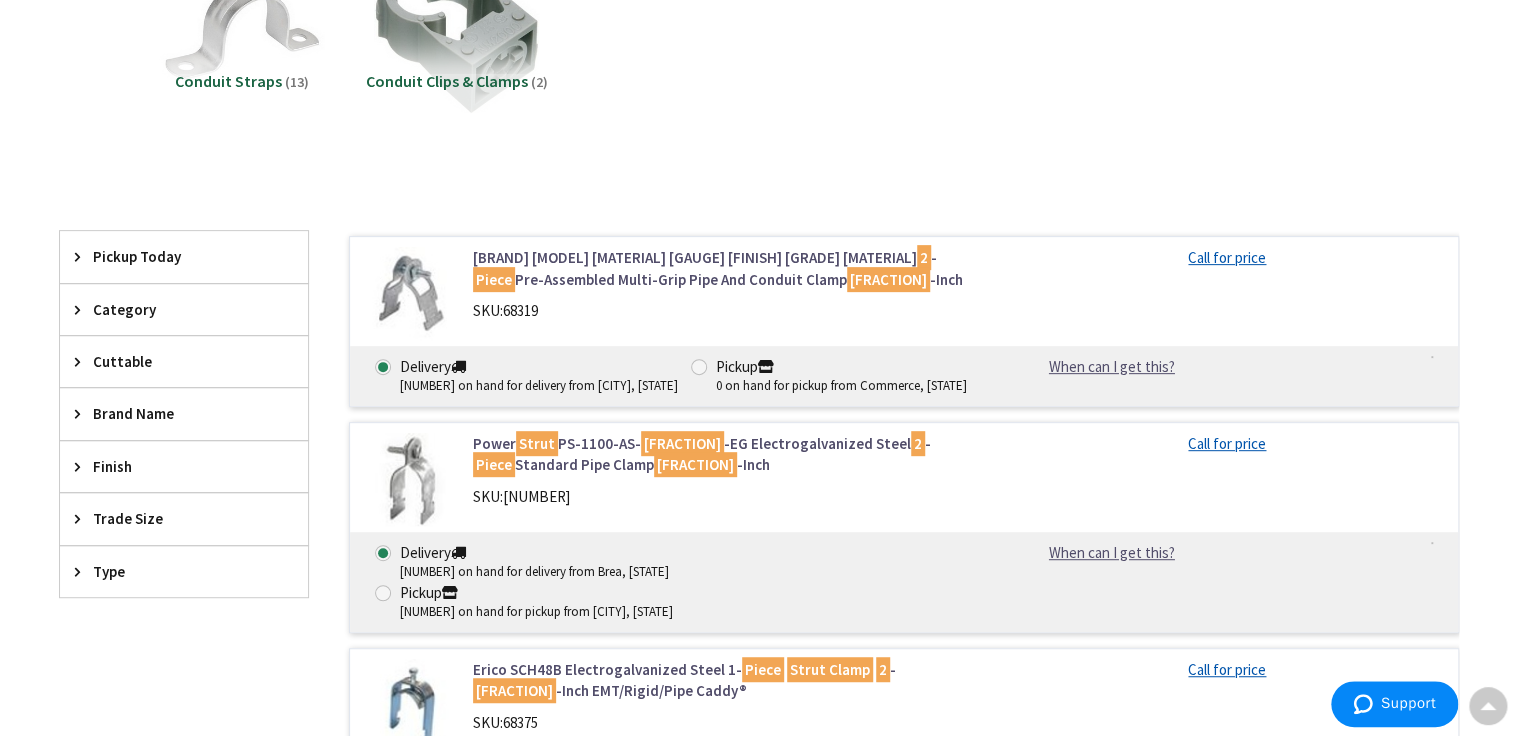drag, startPoint x: 568, startPoint y: 494, endPoint x: 603, endPoint y: 495, distance: 35.014282 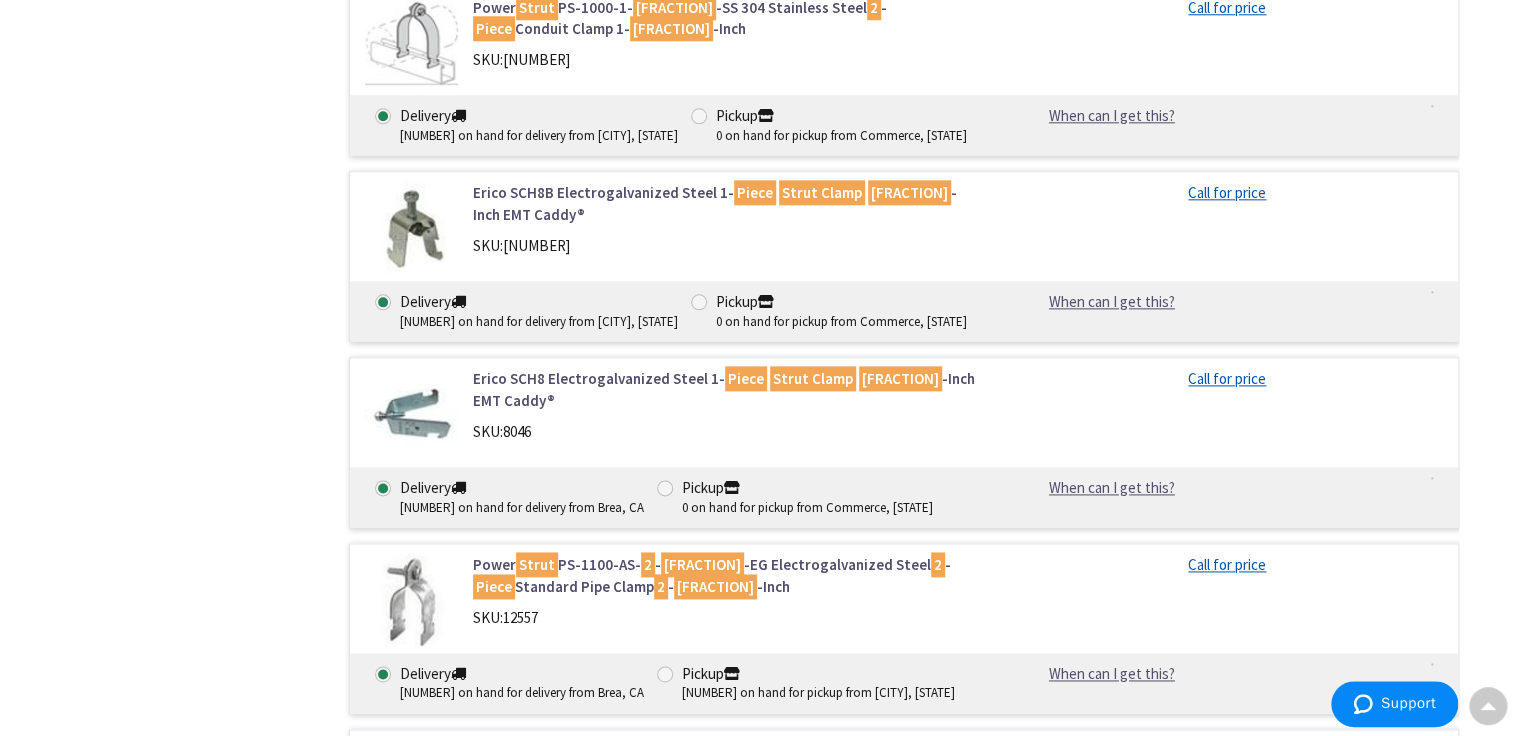 scroll, scrollTop: 1200, scrollLeft: 0, axis: vertical 